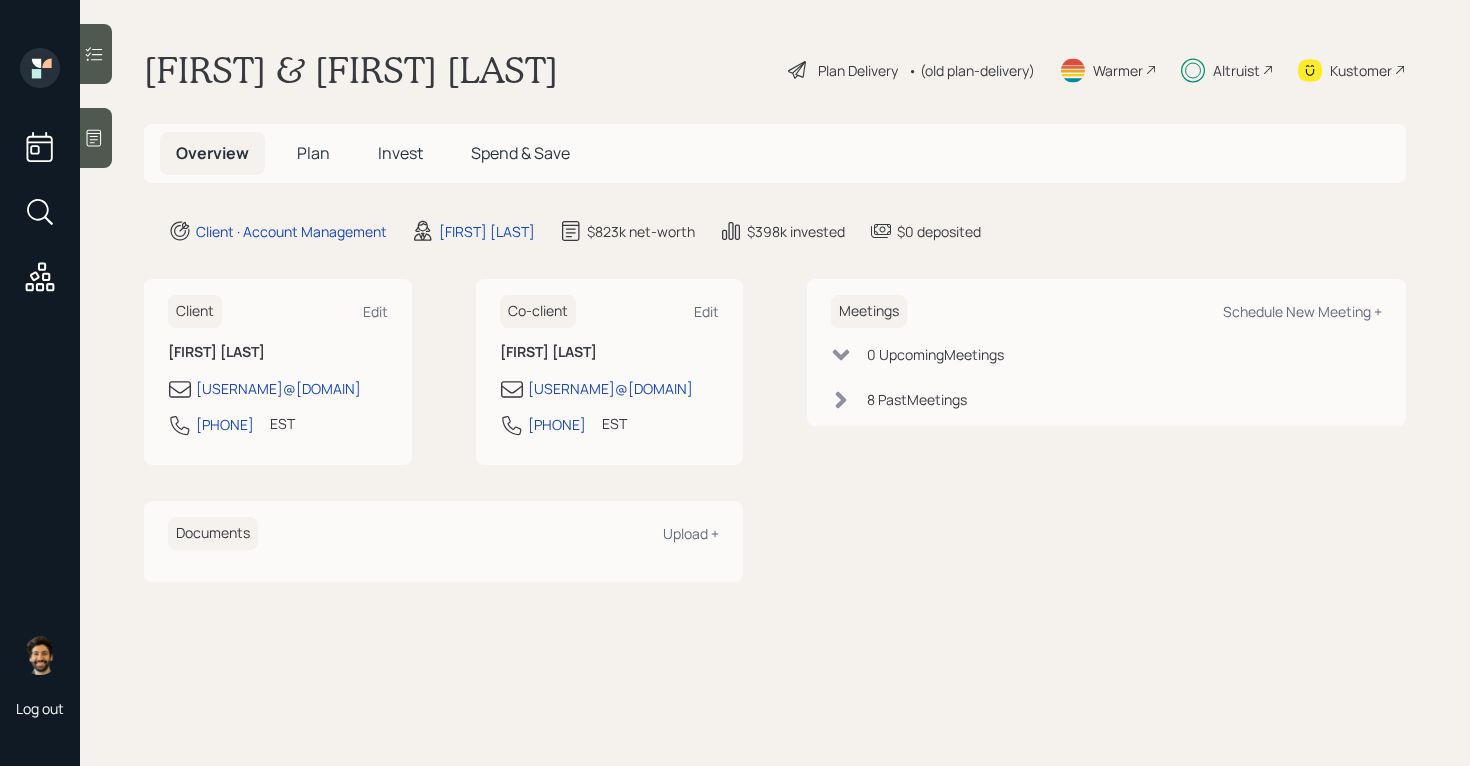scroll, scrollTop: 0, scrollLeft: 0, axis: both 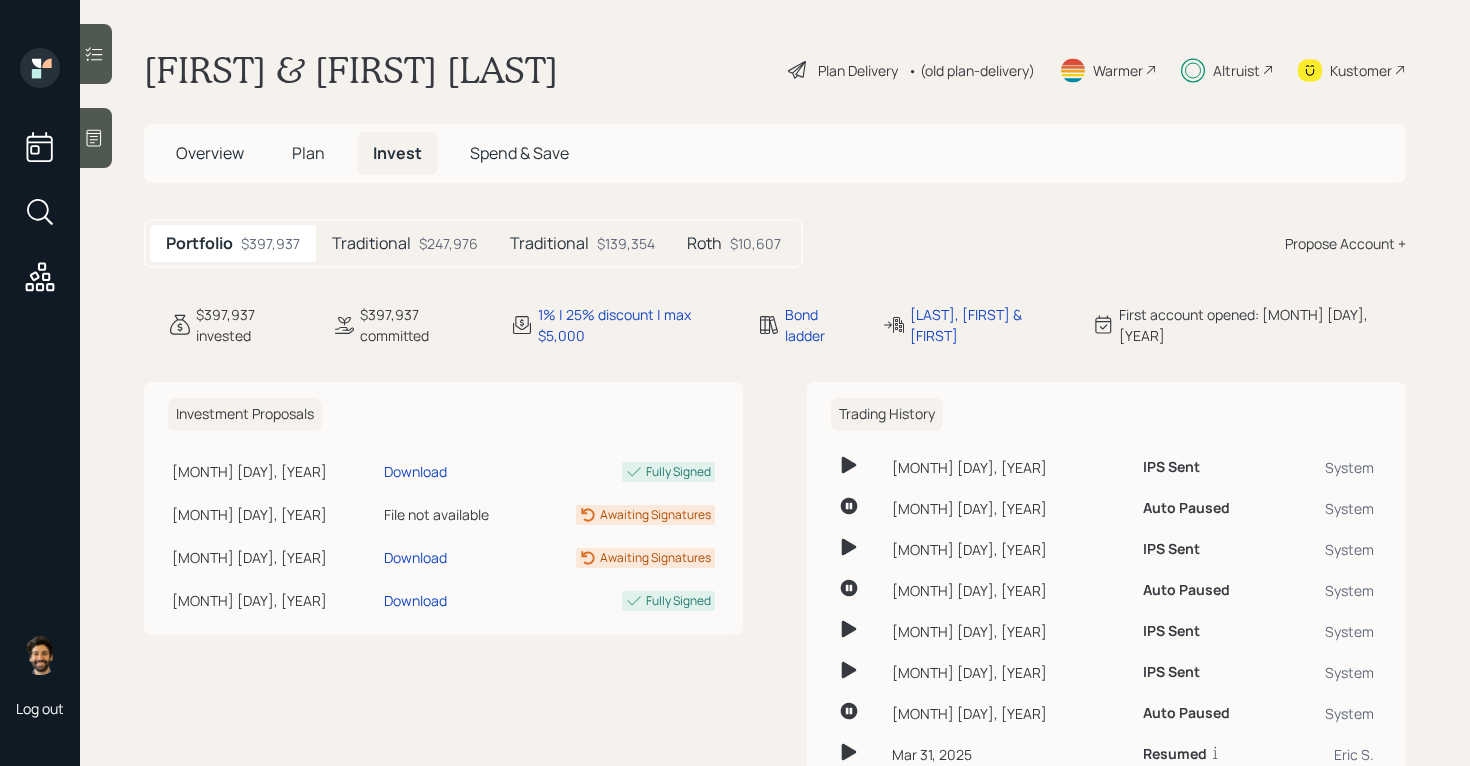 click on "$10,607" at bounding box center (755, 243) 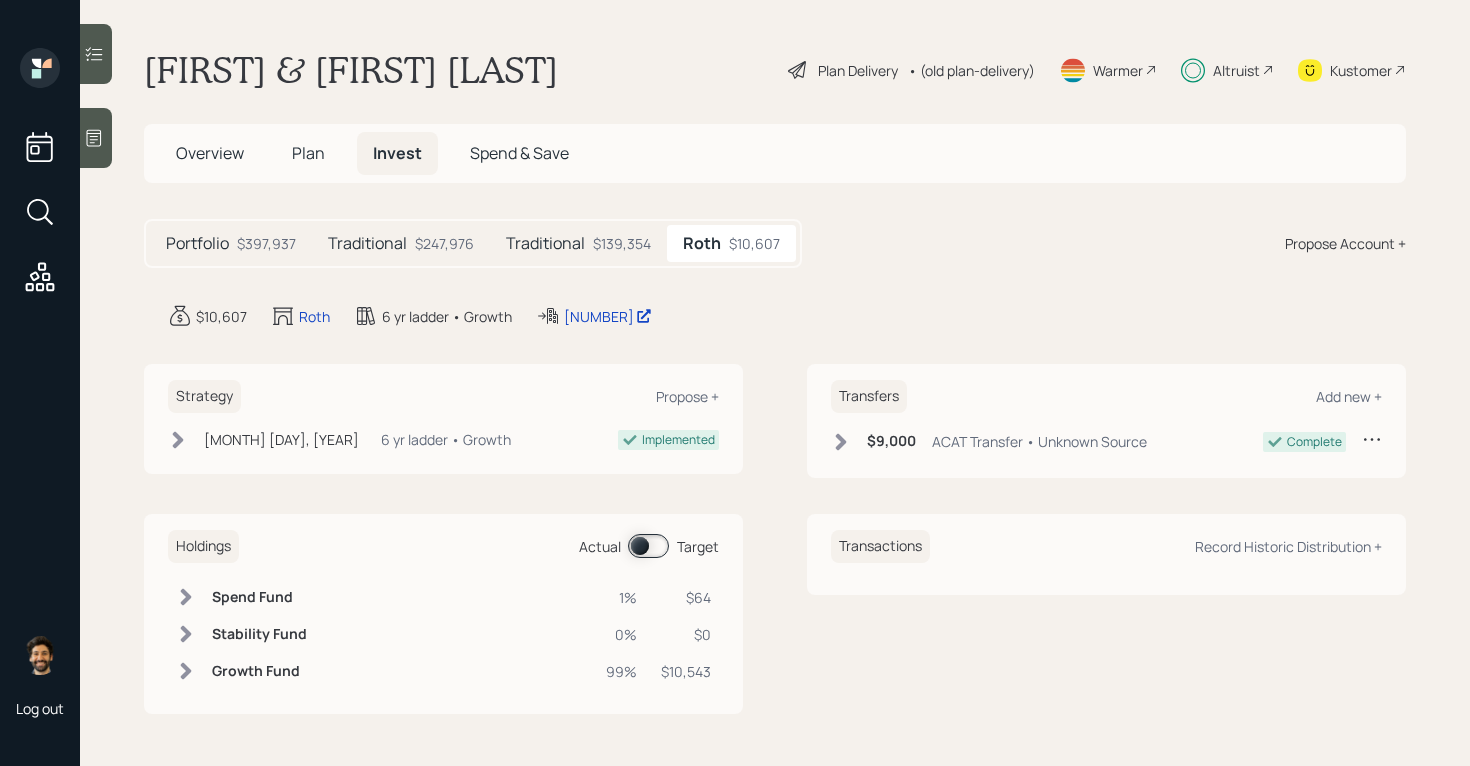 click on "Portfolio $397,937 Traditional $247,976 Traditional $139,354 Roth $10,607" at bounding box center (473, 243) 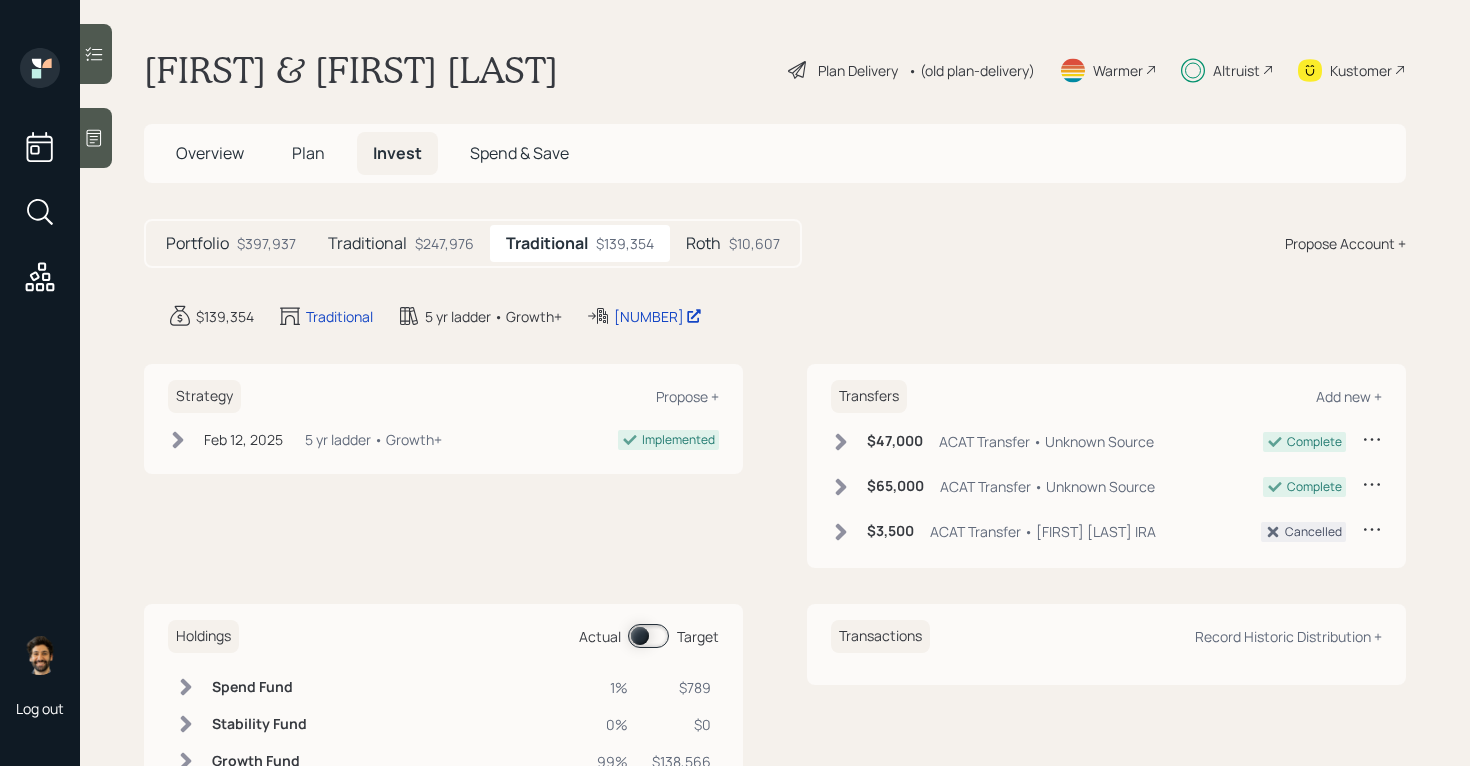 click 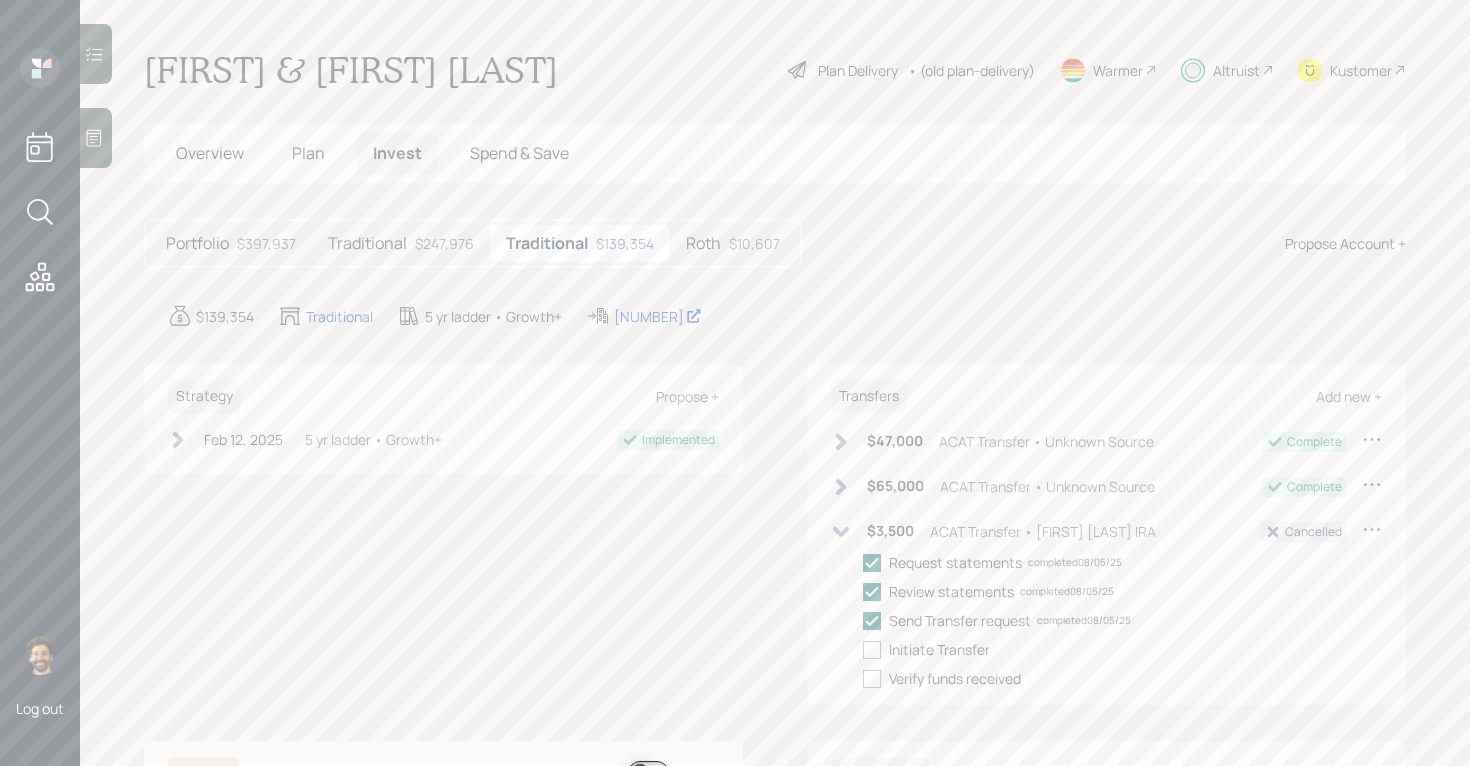 click 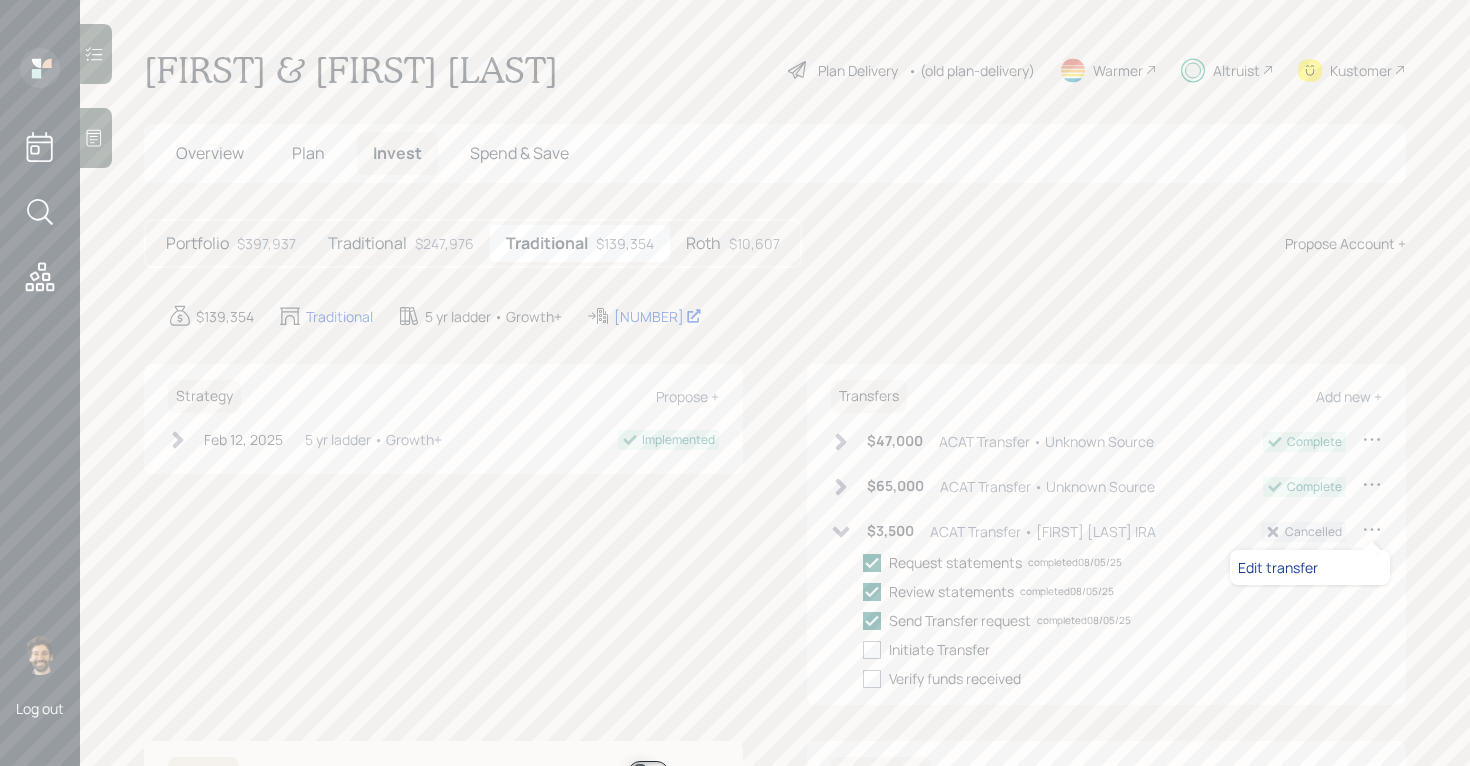 click on "Edit transfer" at bounding box center (1310, 567) 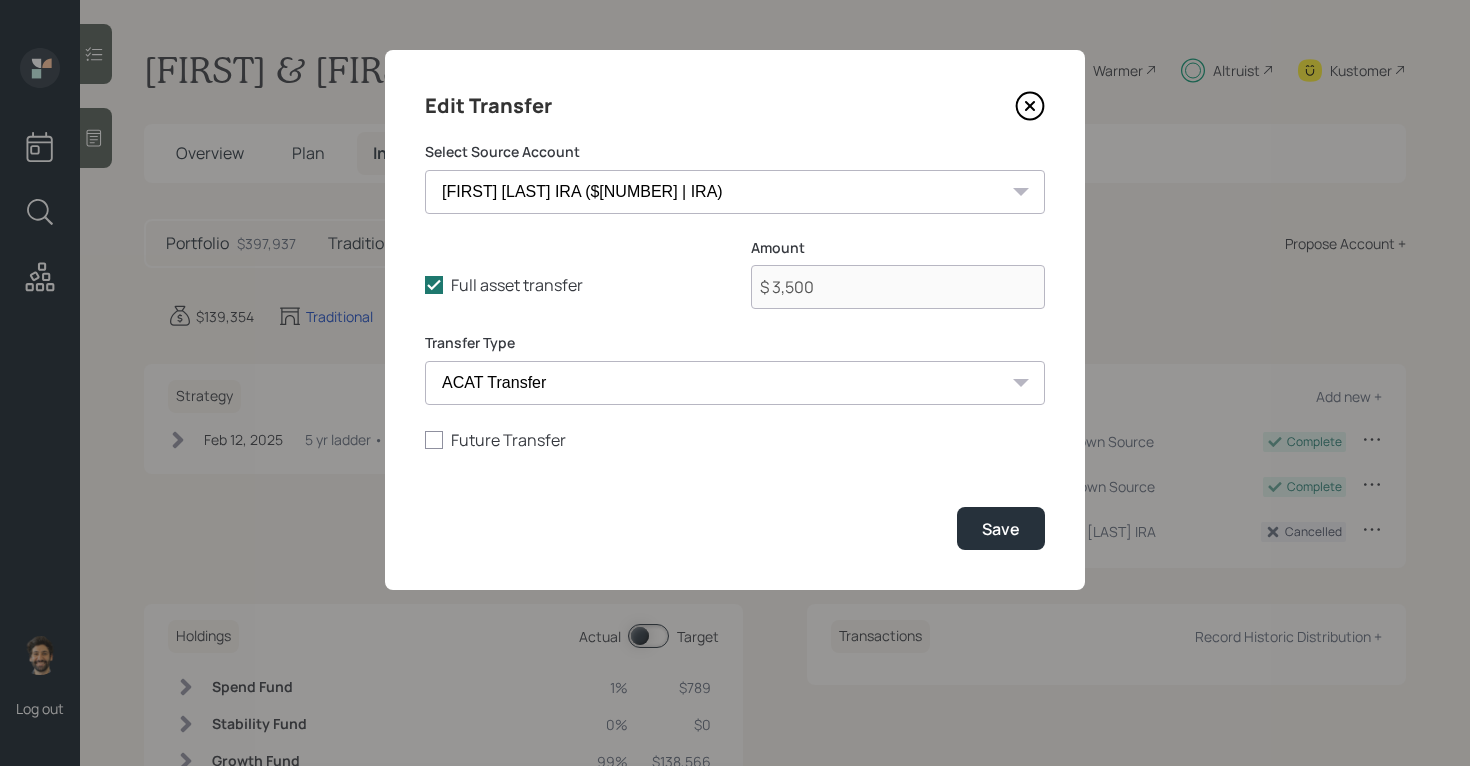 click 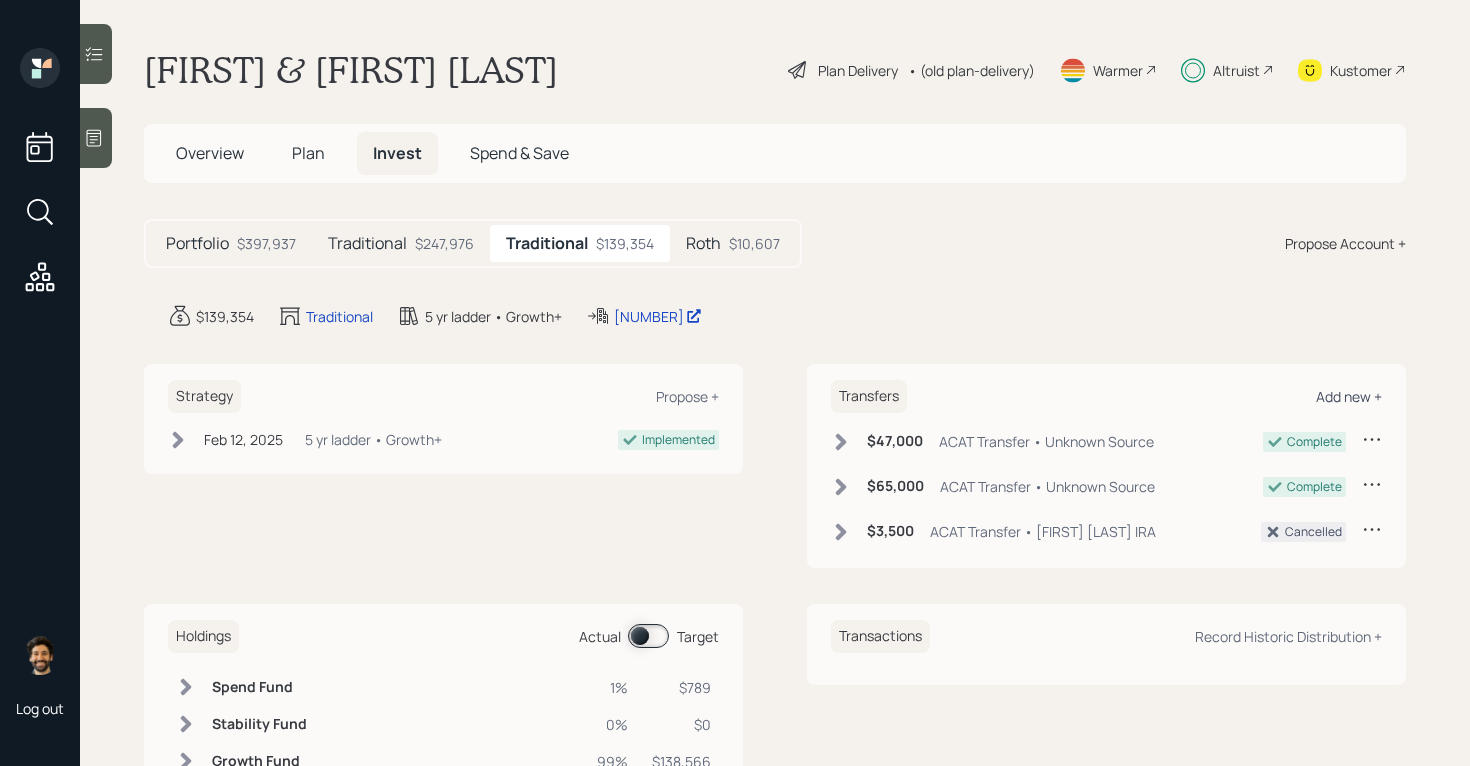 click on "Add new +" at bounding box center [1349, 396] 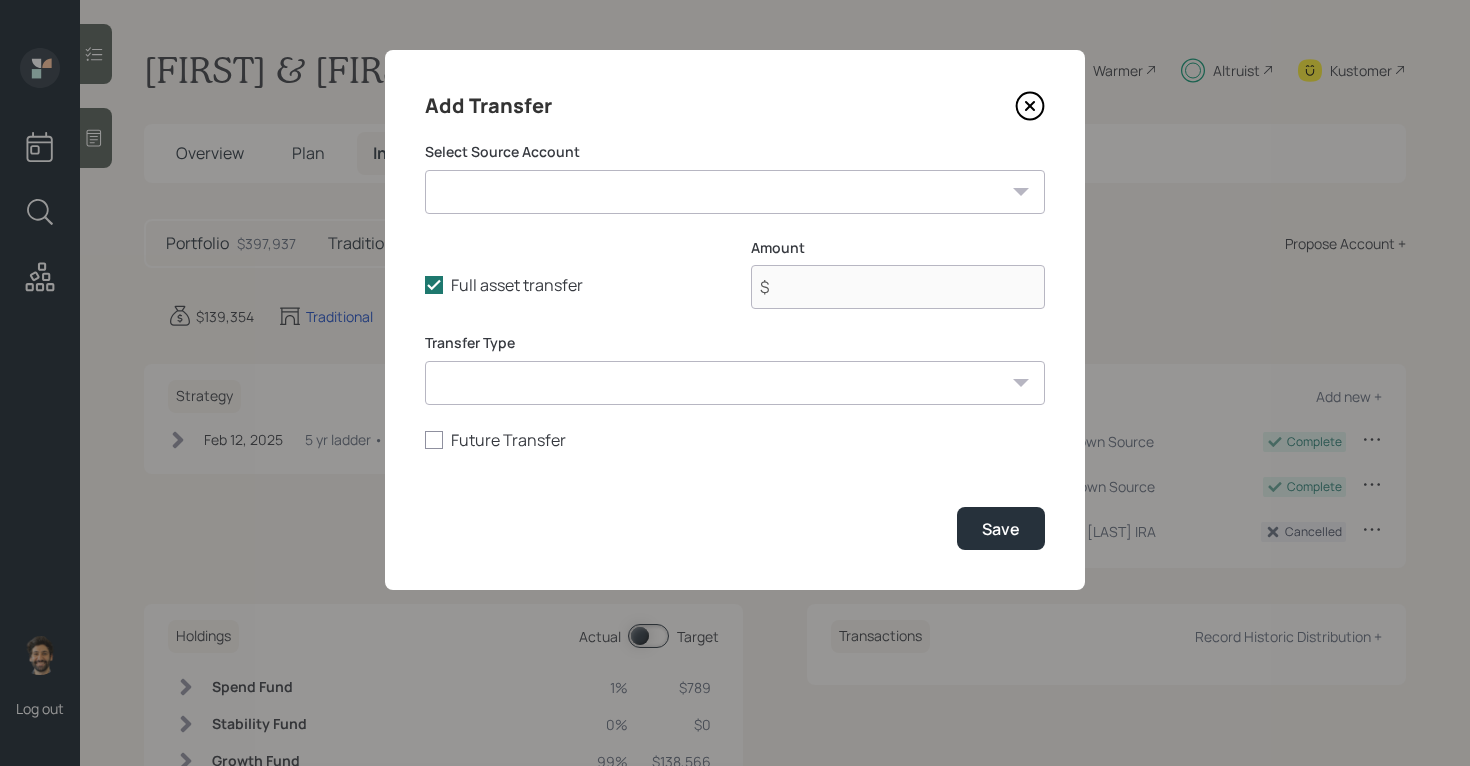 click on "[FIRST] [LAST] 401k ($[NUMBER] | 401(k)) Checking / Savings ($[NUMBER] | Emergency Fund) Monthly Bank Savings ($[NUMBER] | Checking / Savings) [FIRST] IRA ($[NUMBER] | IRA) [FIRST] [LAST] IRA ($[NUMBER] | IRA)" at bounding box center (735, 192) 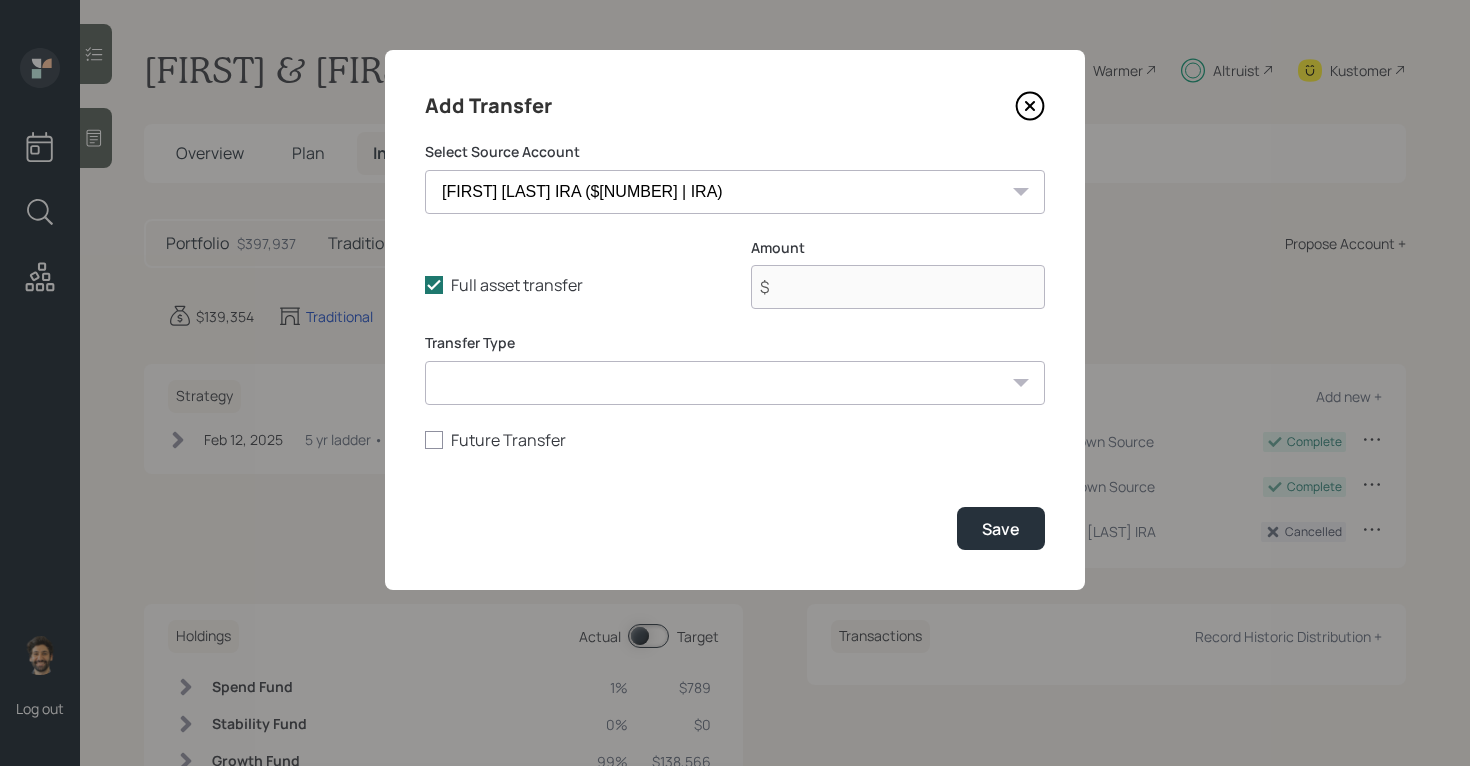 type on "$ 3,500" 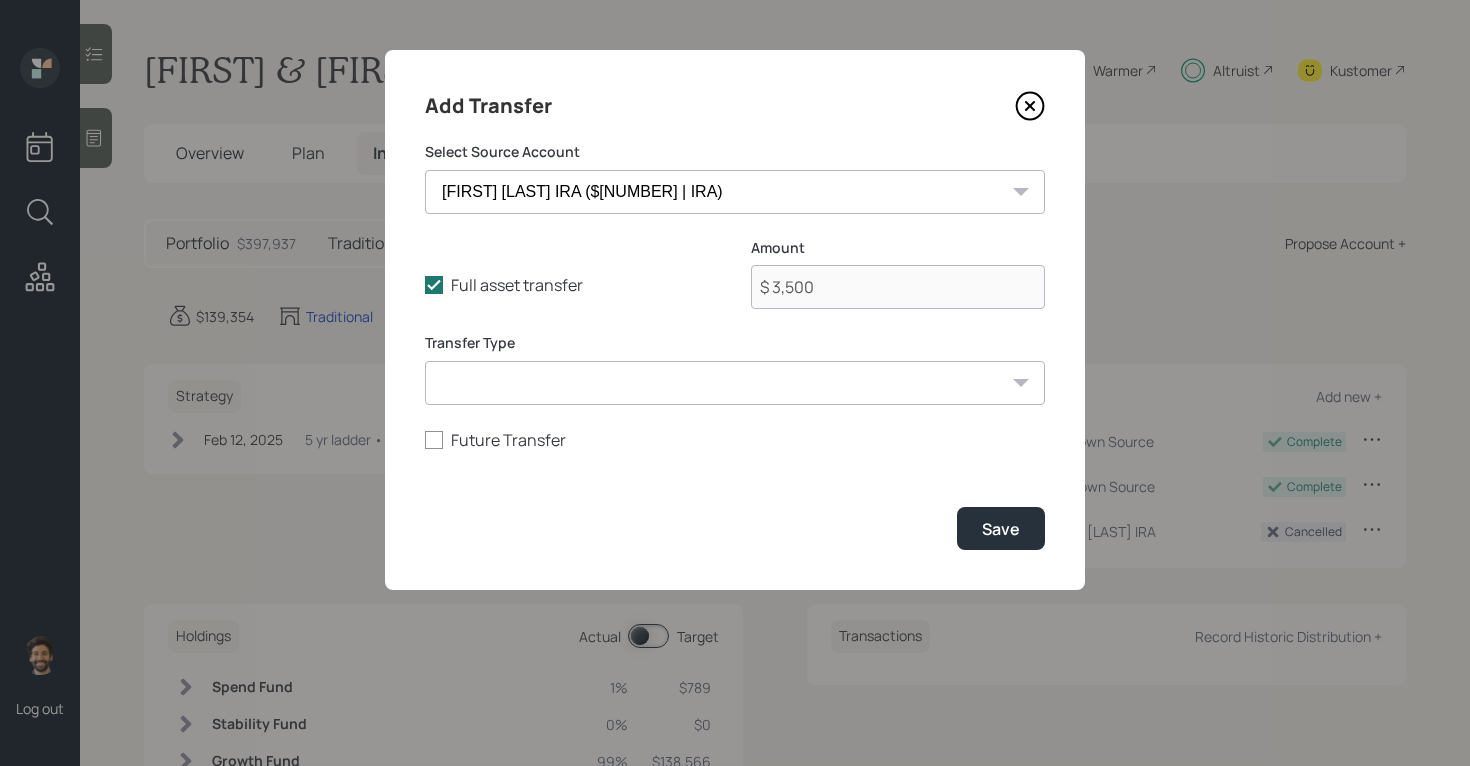 click on "ACAT Transfer Non ACAT Transfer Capitalize Rollover Rollover Deposit" at bounding box center [735, 383] 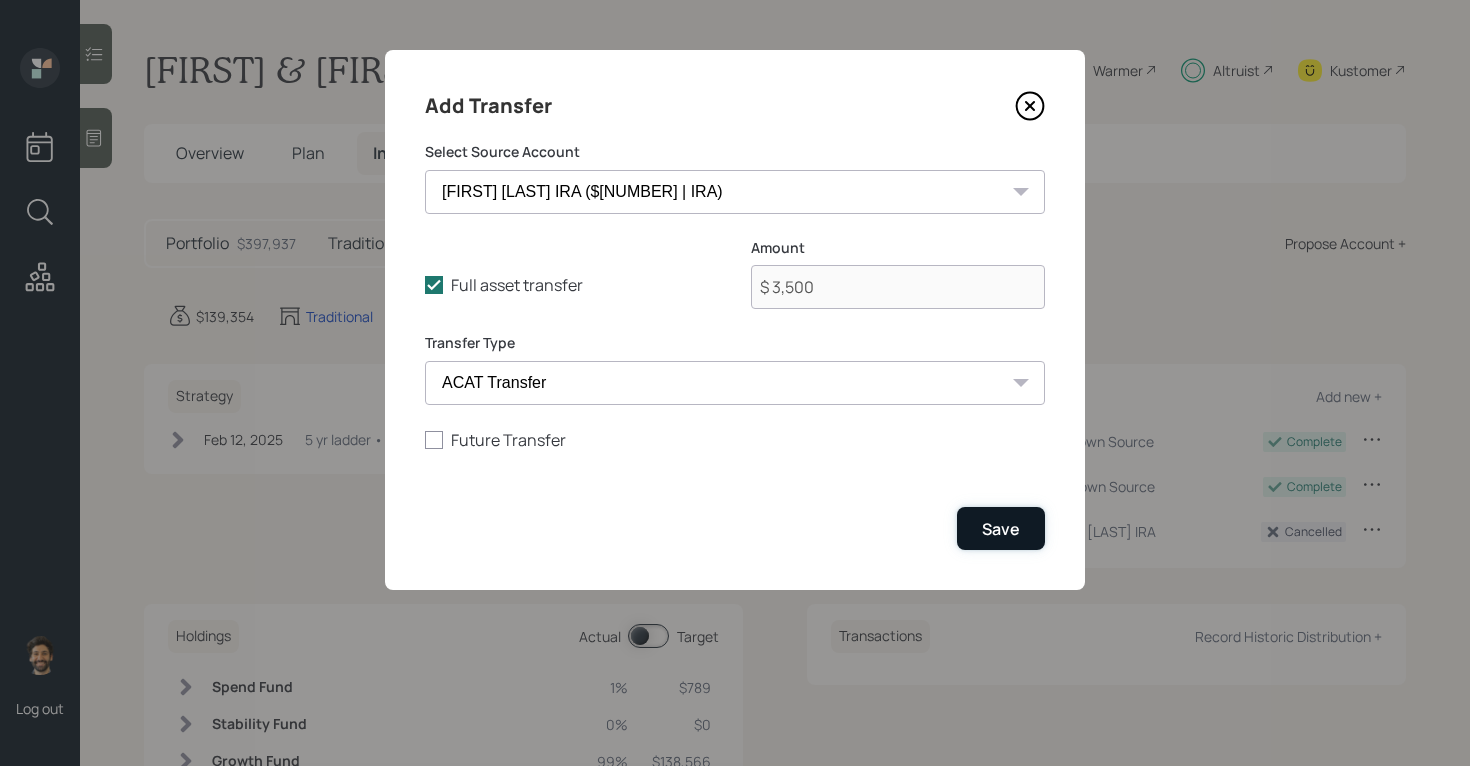 click on "Save" at bounding box center [1001, 528] 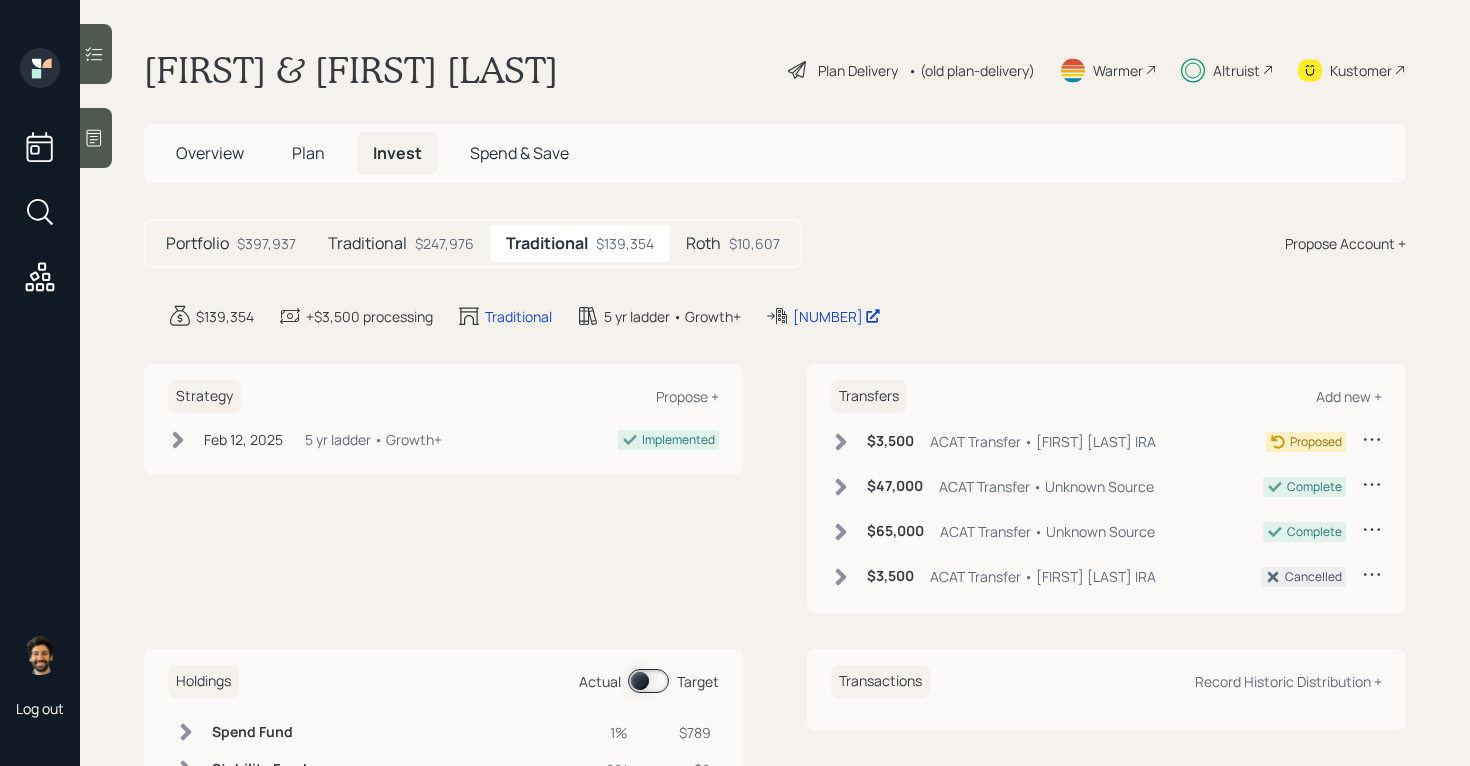 click 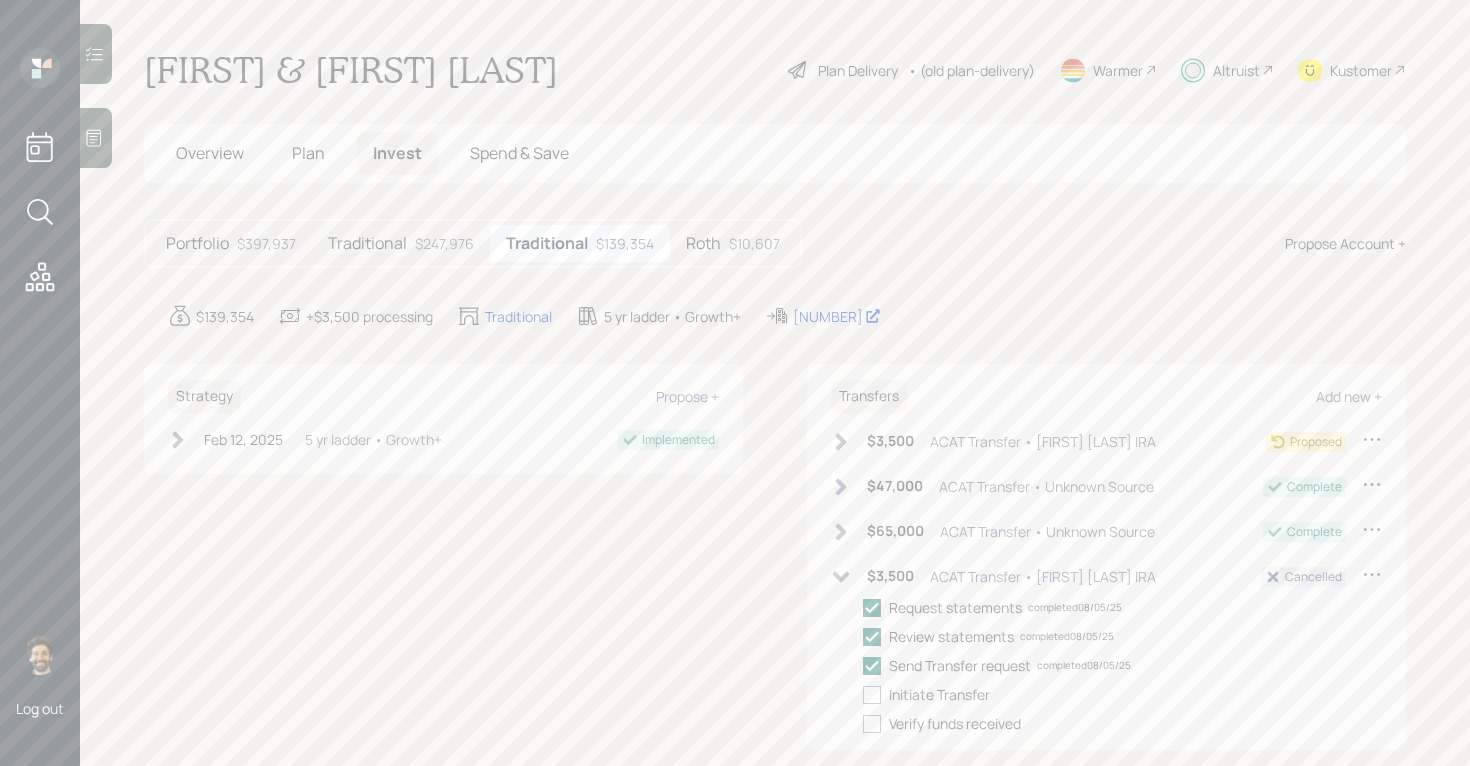 click 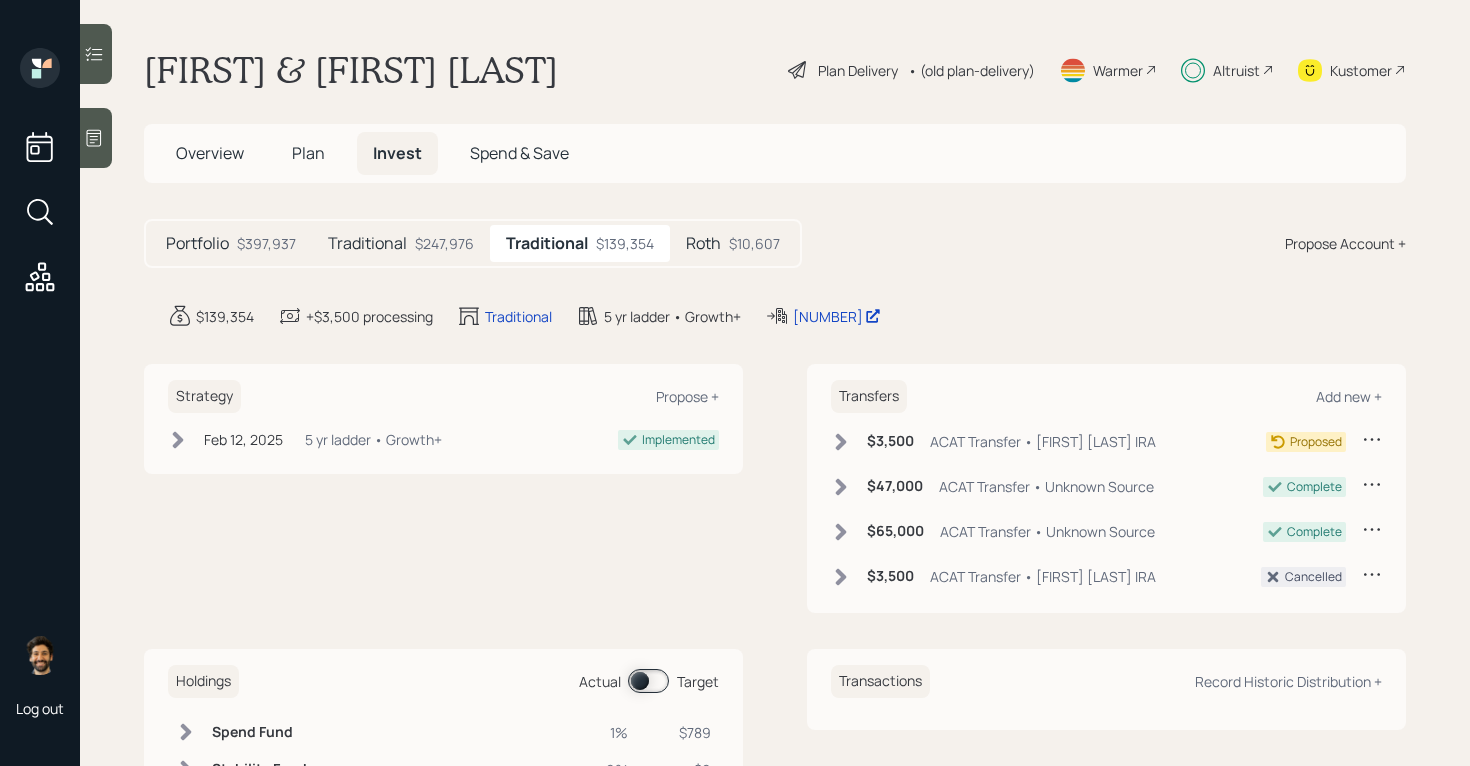 click 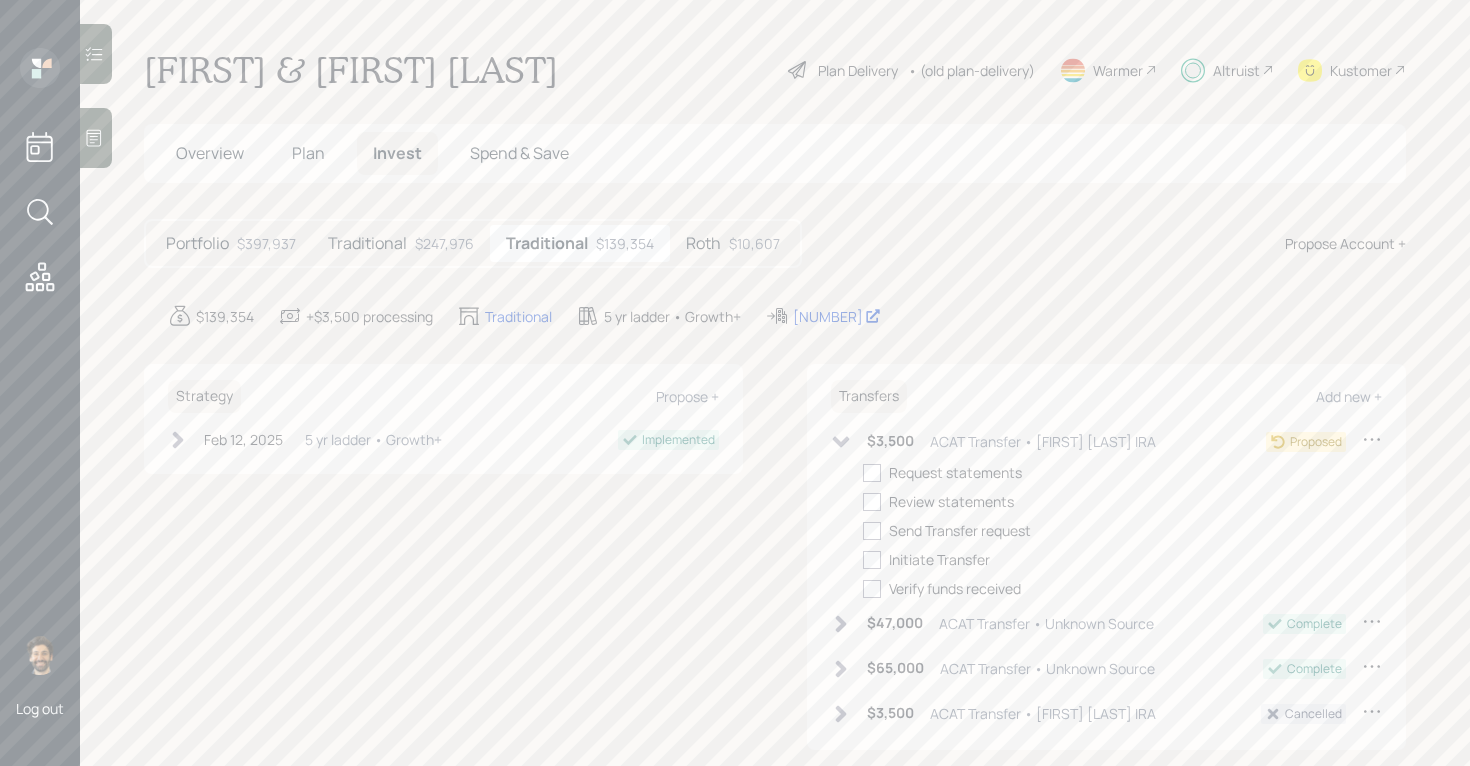click on "ACAT Transfer • [FIRST] [LAST] IRA Proposed Request statements Review statements Send Transfer request Initiate Transfer Verify funds received" at bounding box center (1106, 514) 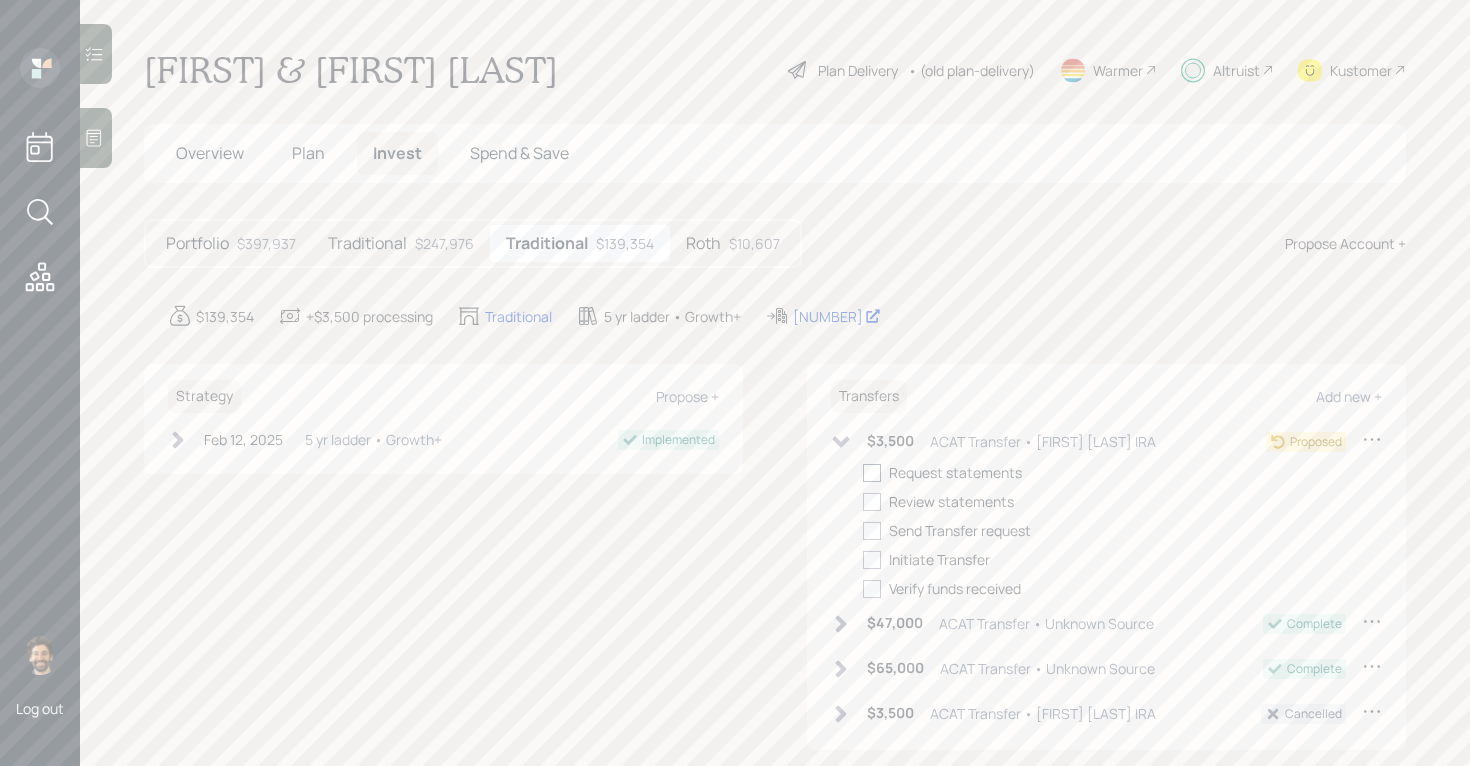 click at bounding box center (872, 473) 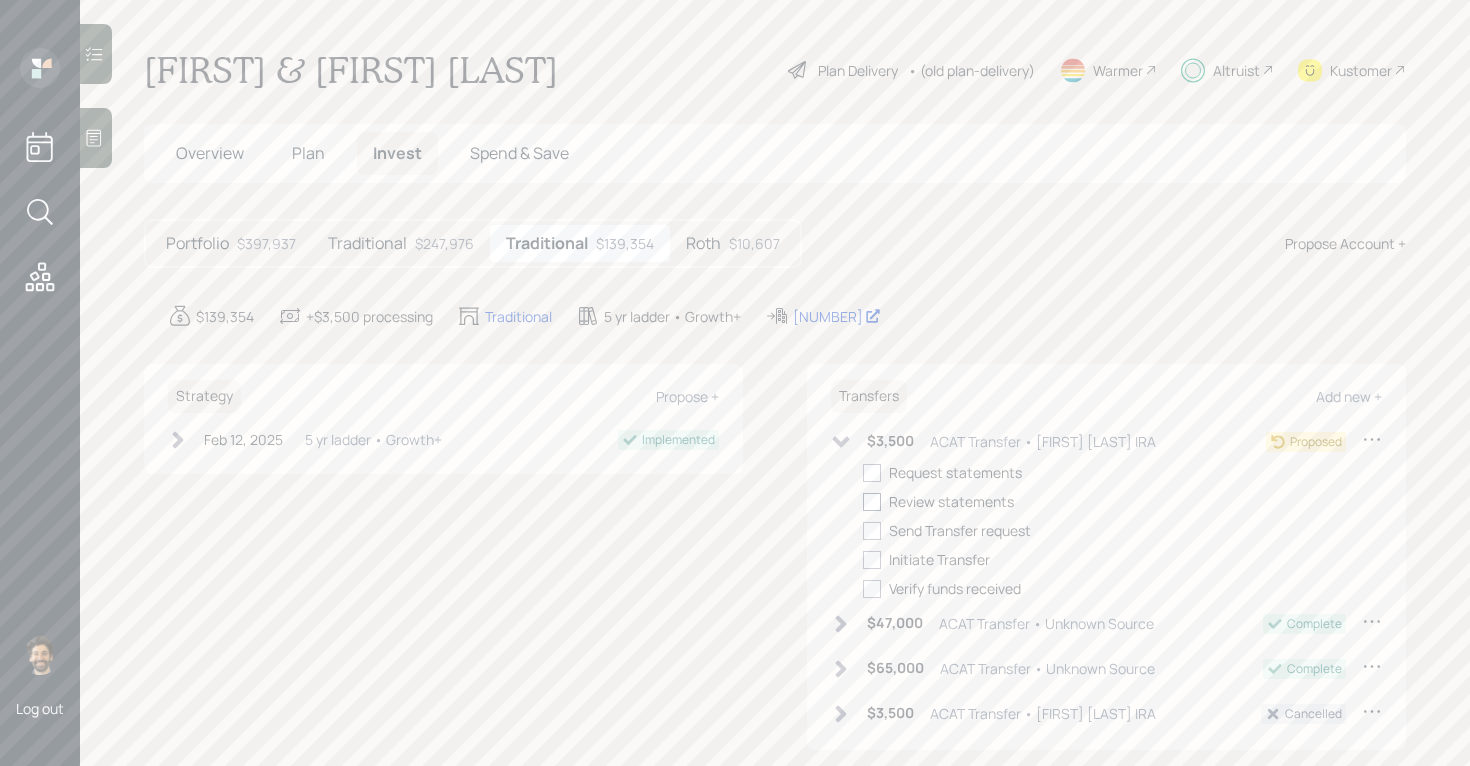 checkbox on "true" 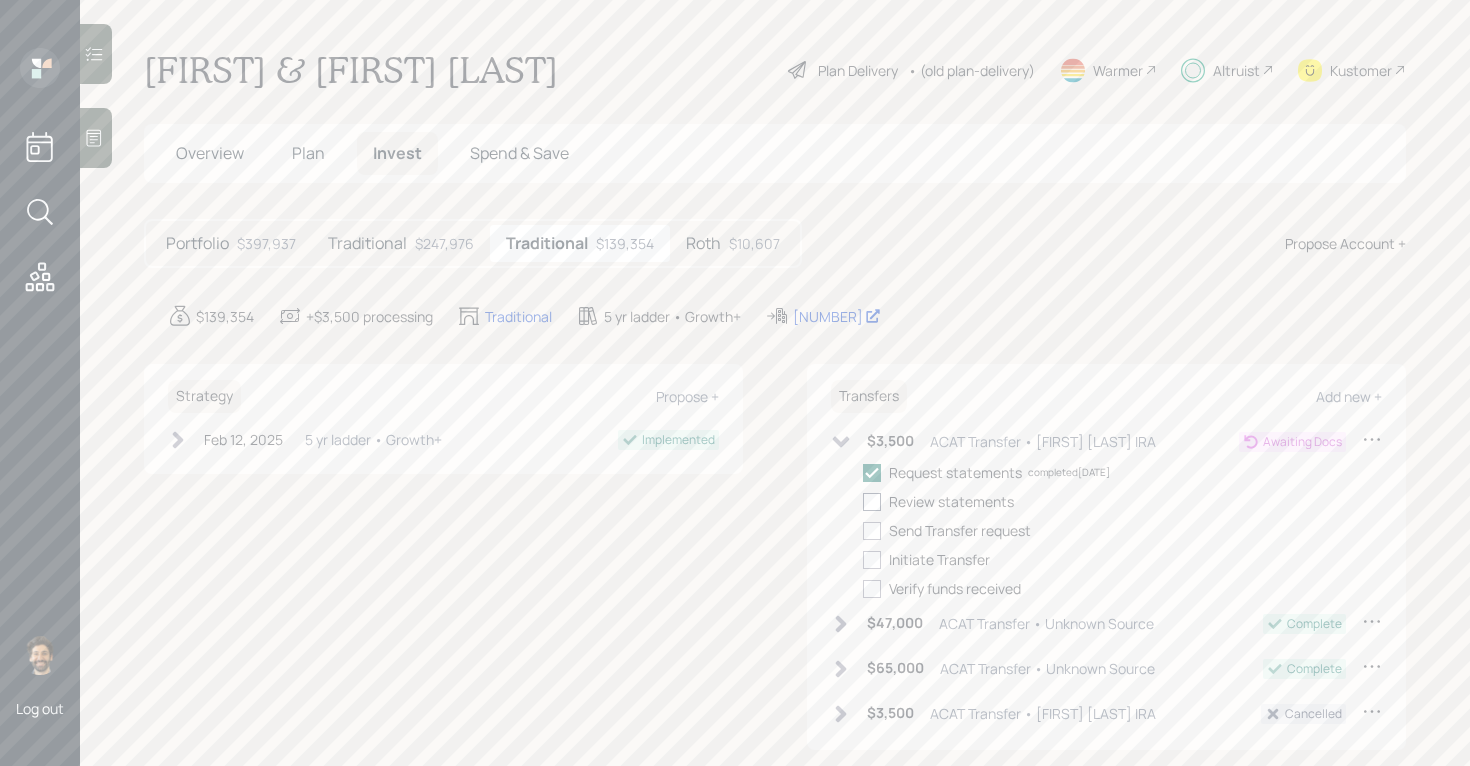 click at bounding box center (872, 502) 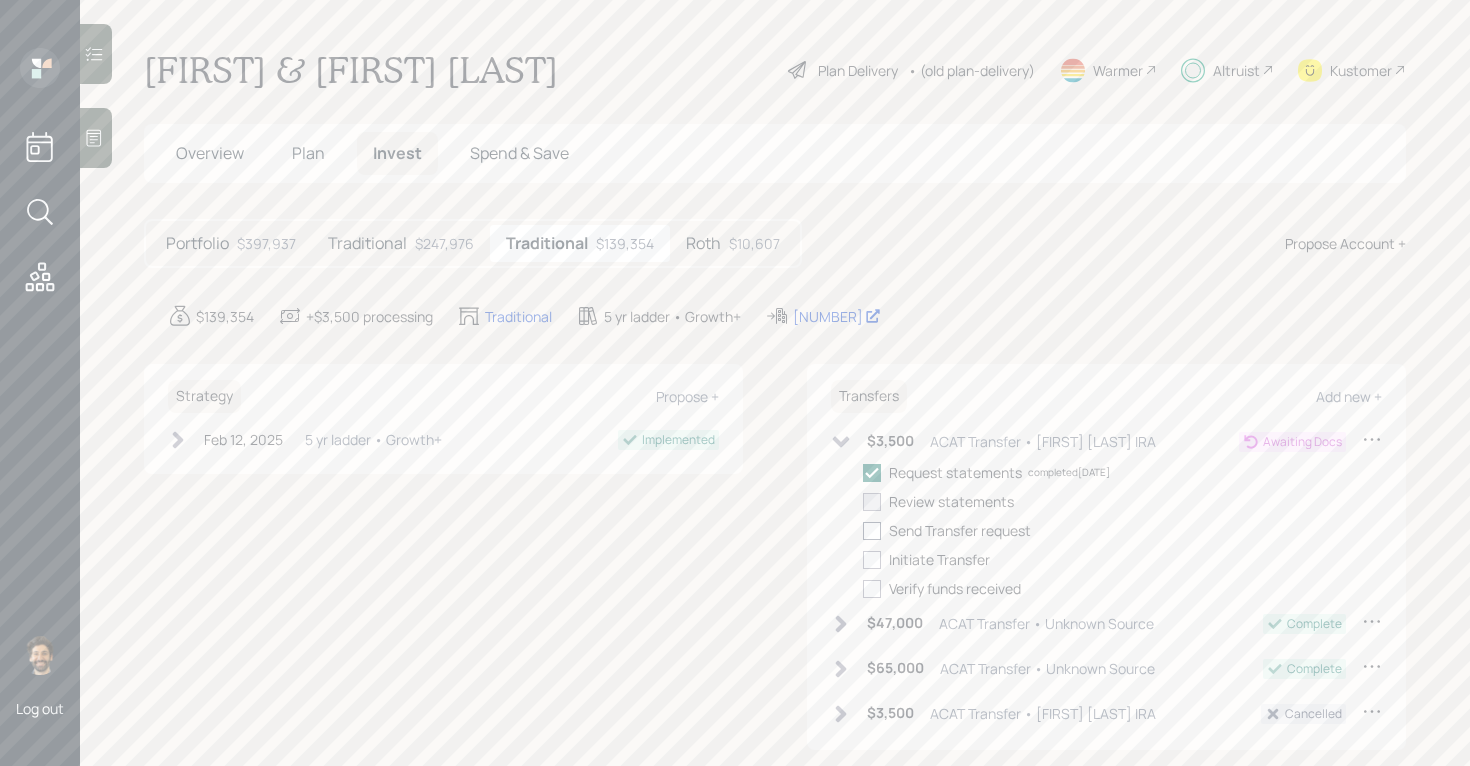 checkbox on "true" 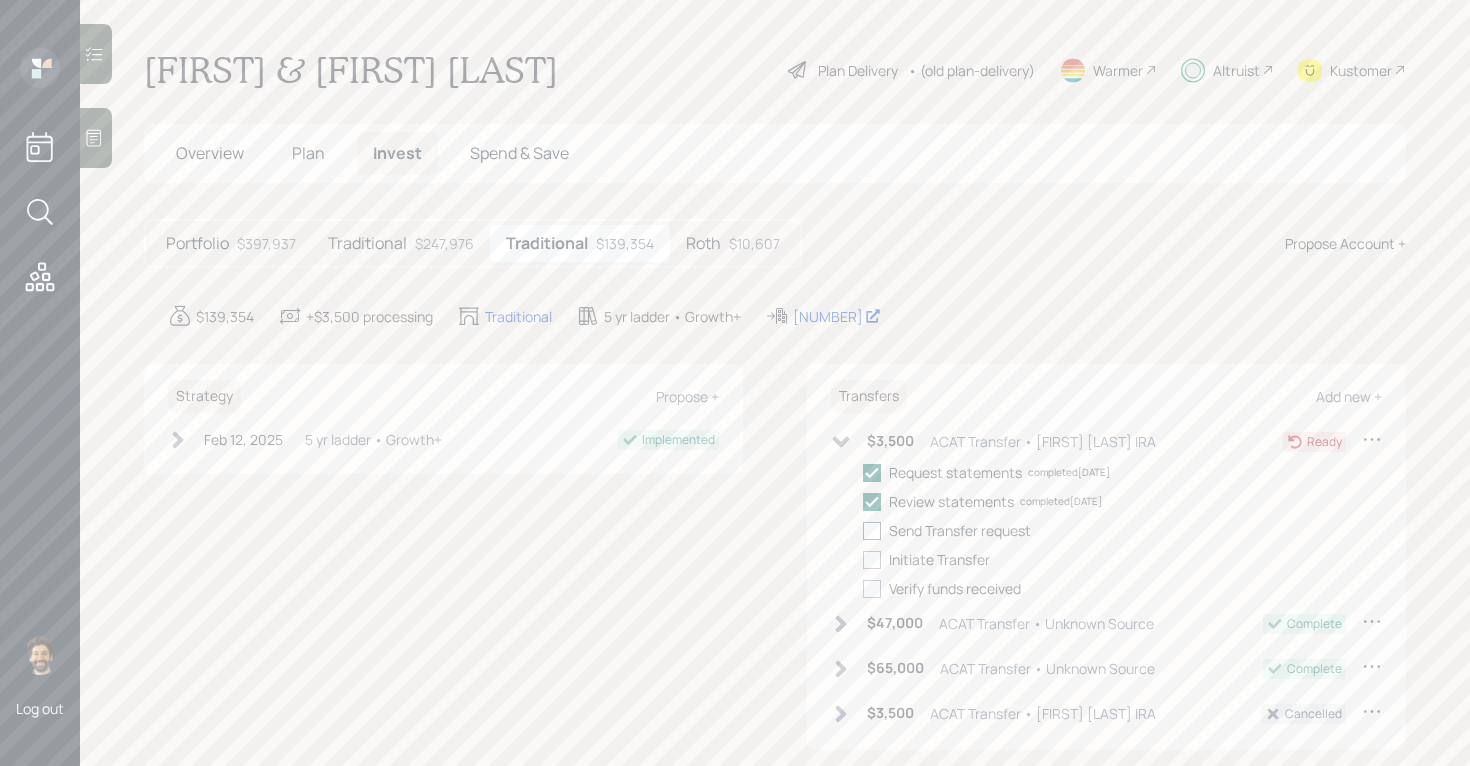 click at bounding box center (872, 531) 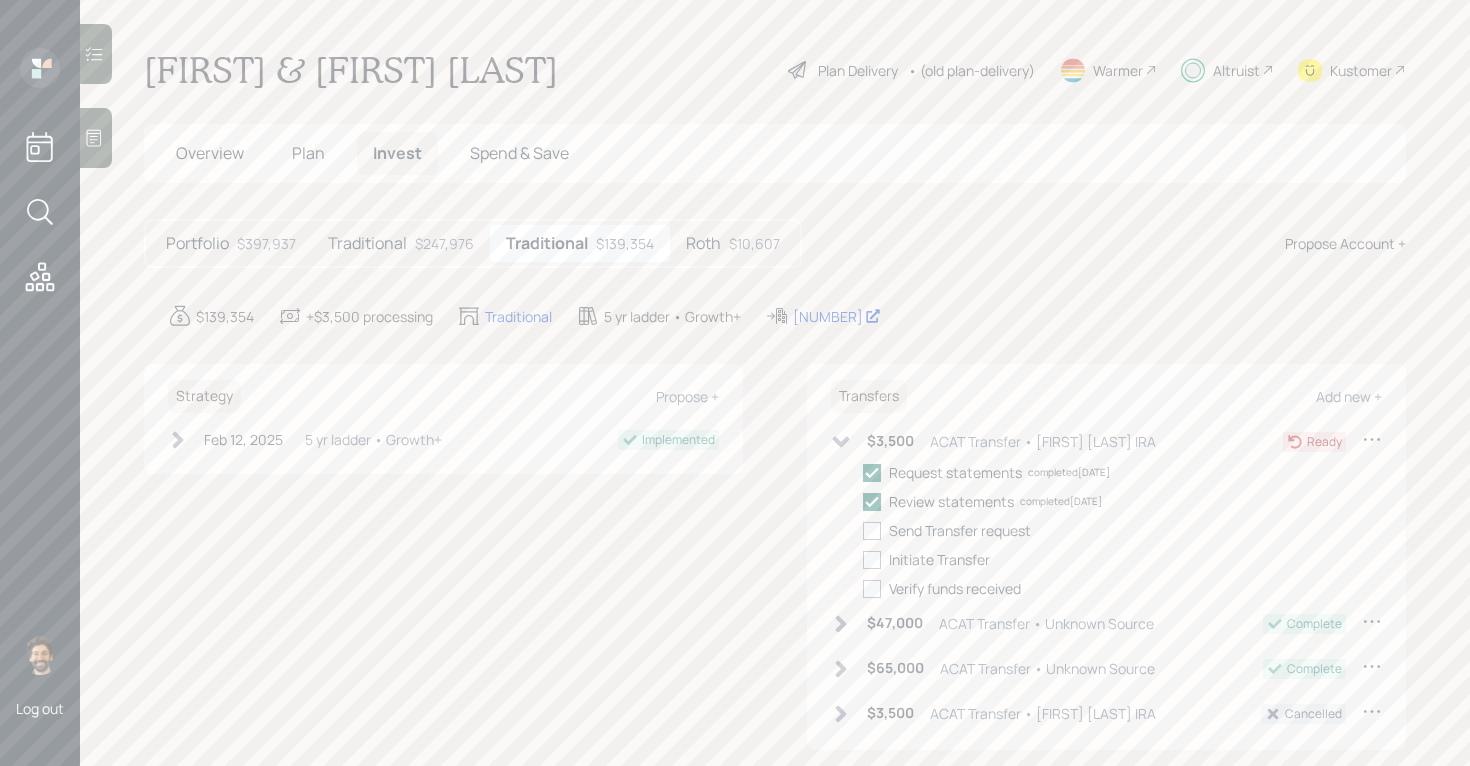 checkbox on "true" 